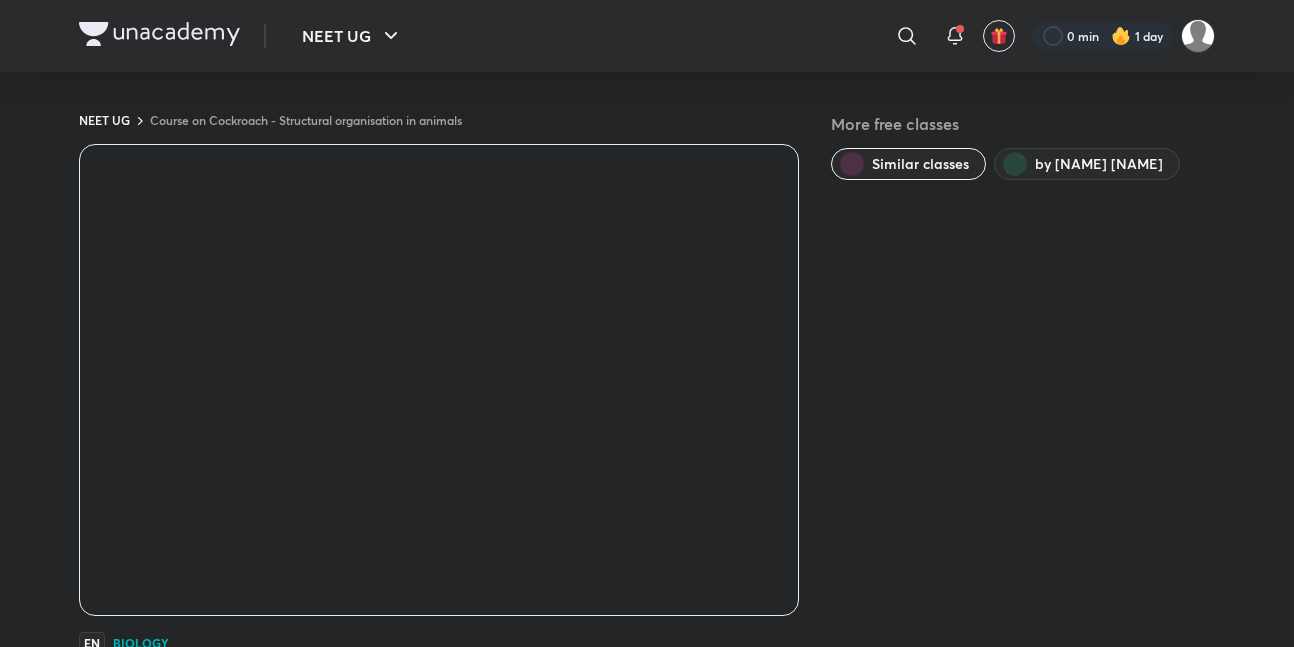 scroll, scrollTop: 0, scrollLeft: 0, axis: both 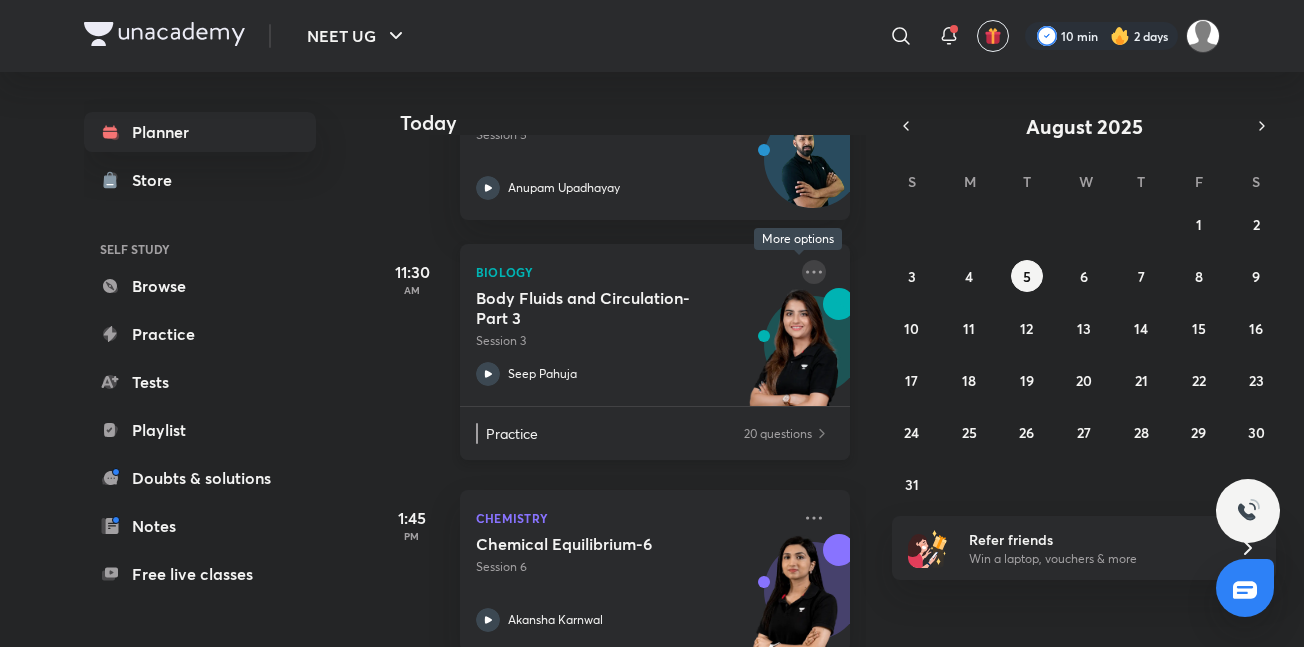 click 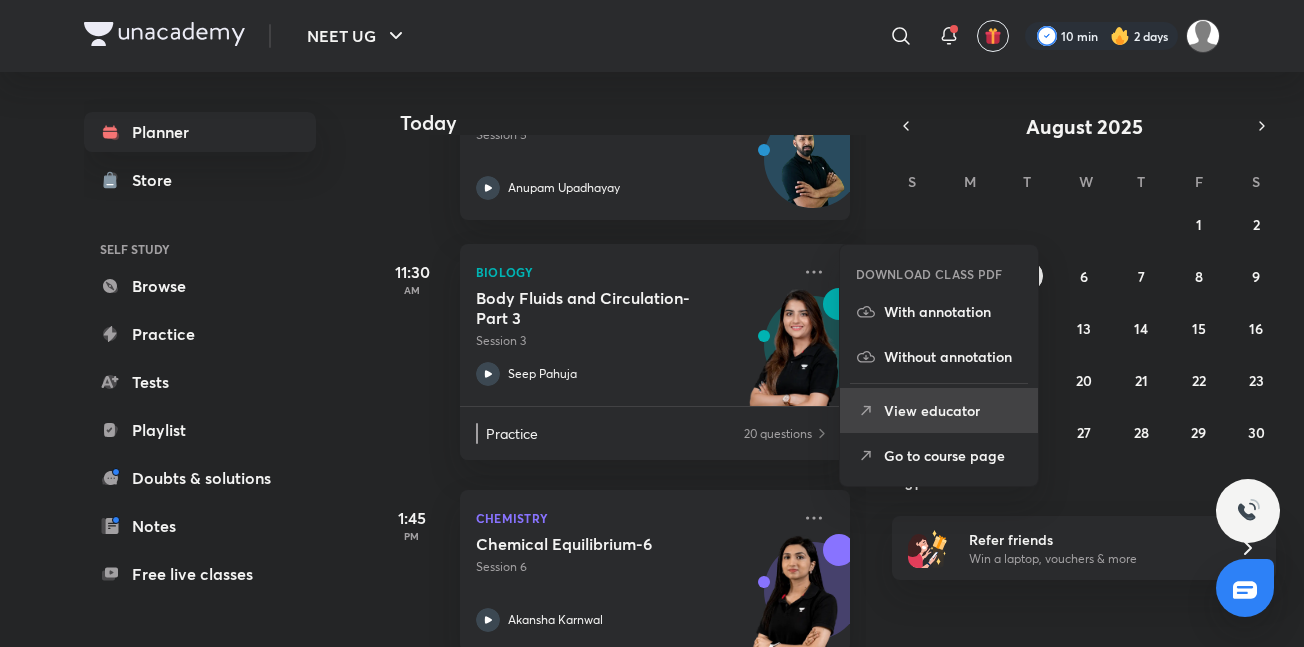 click on "View educator" at bounding box center (939, 410) 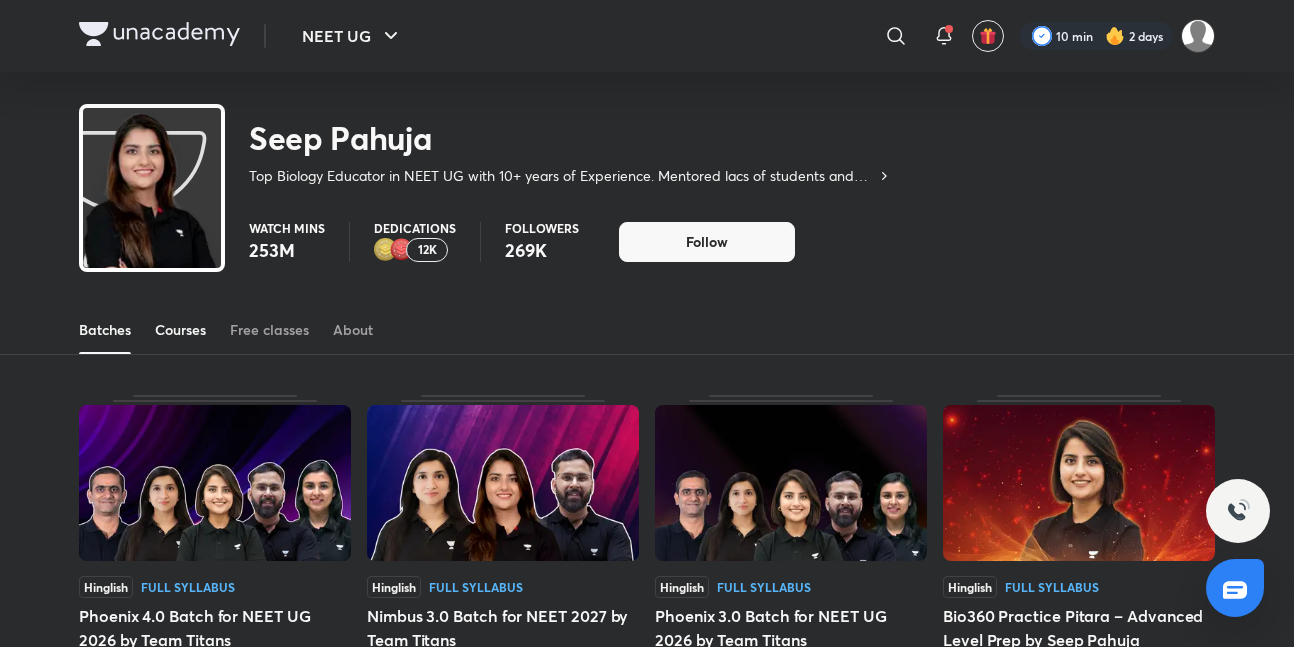 click on "Courses" at bounding box center [180, 330] 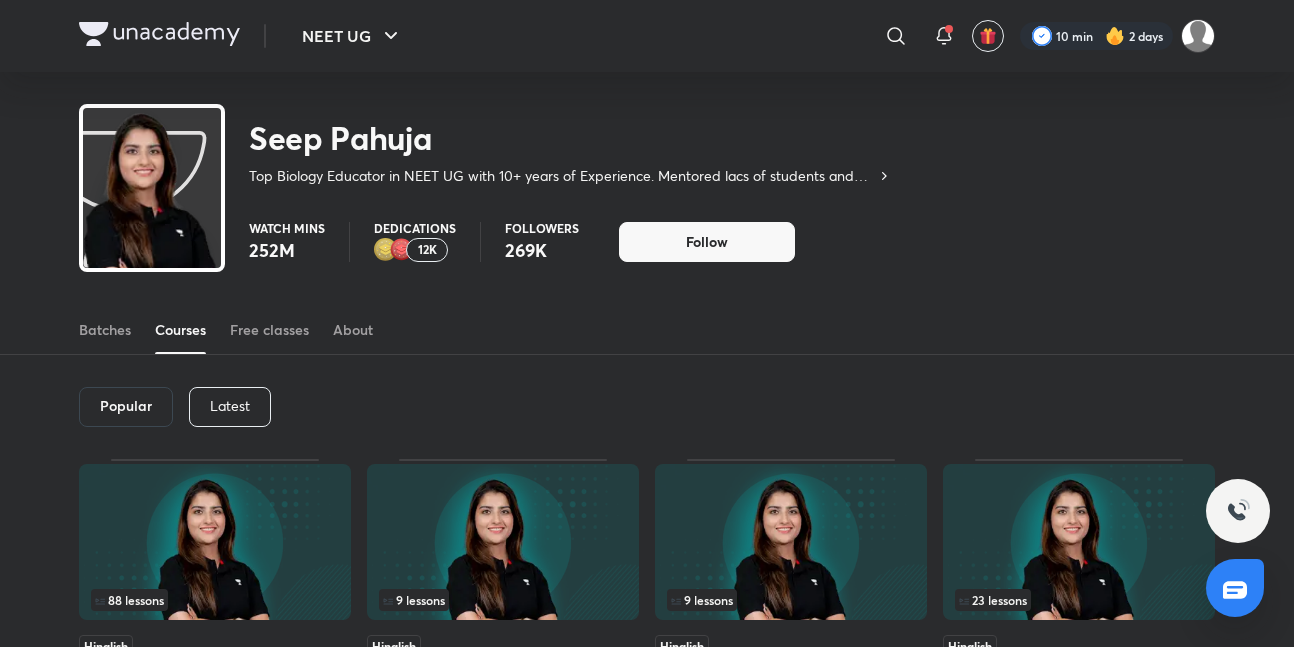 click on "Latest" at bounding box center [230, 406] 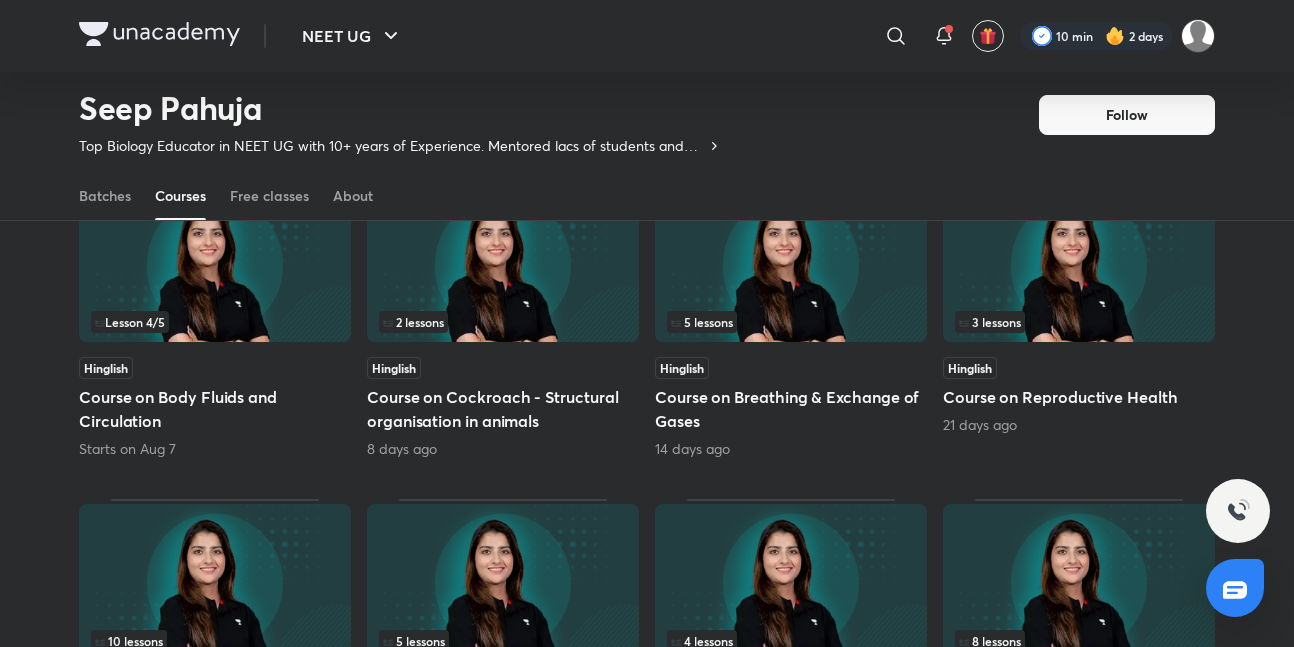 scroll, scrollTop: 207, scrollLeft: 0, axis: vertical 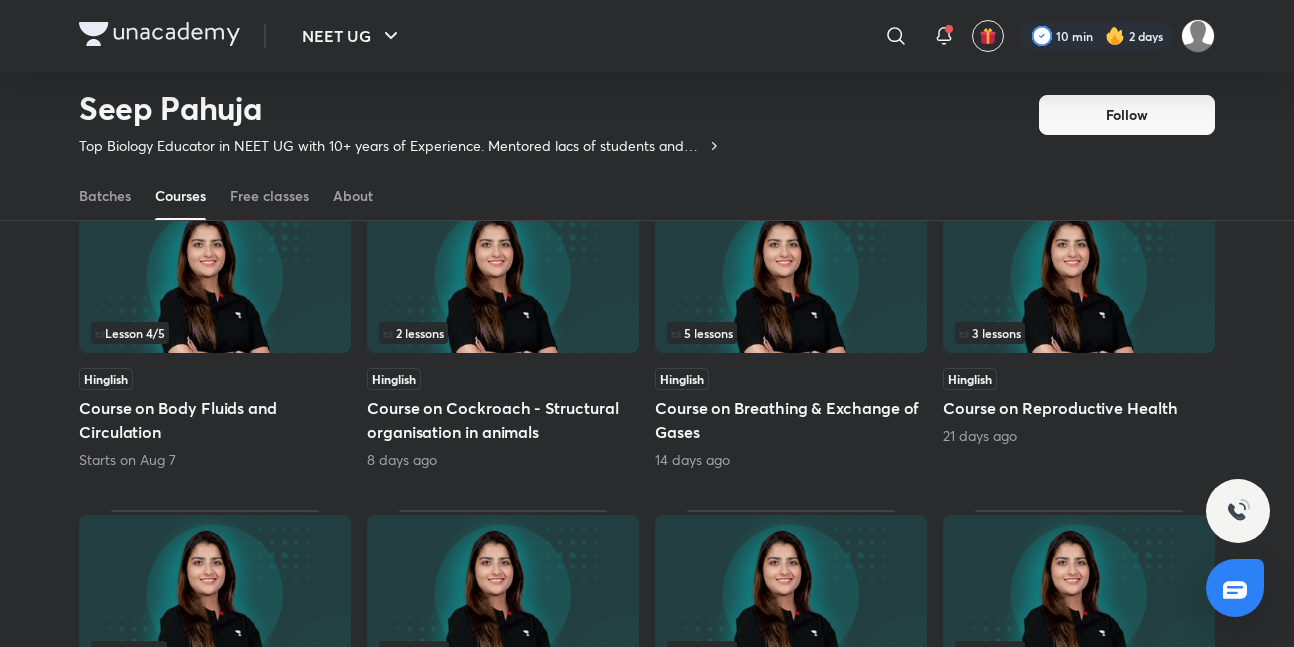 click at bounding box center [215, 275] 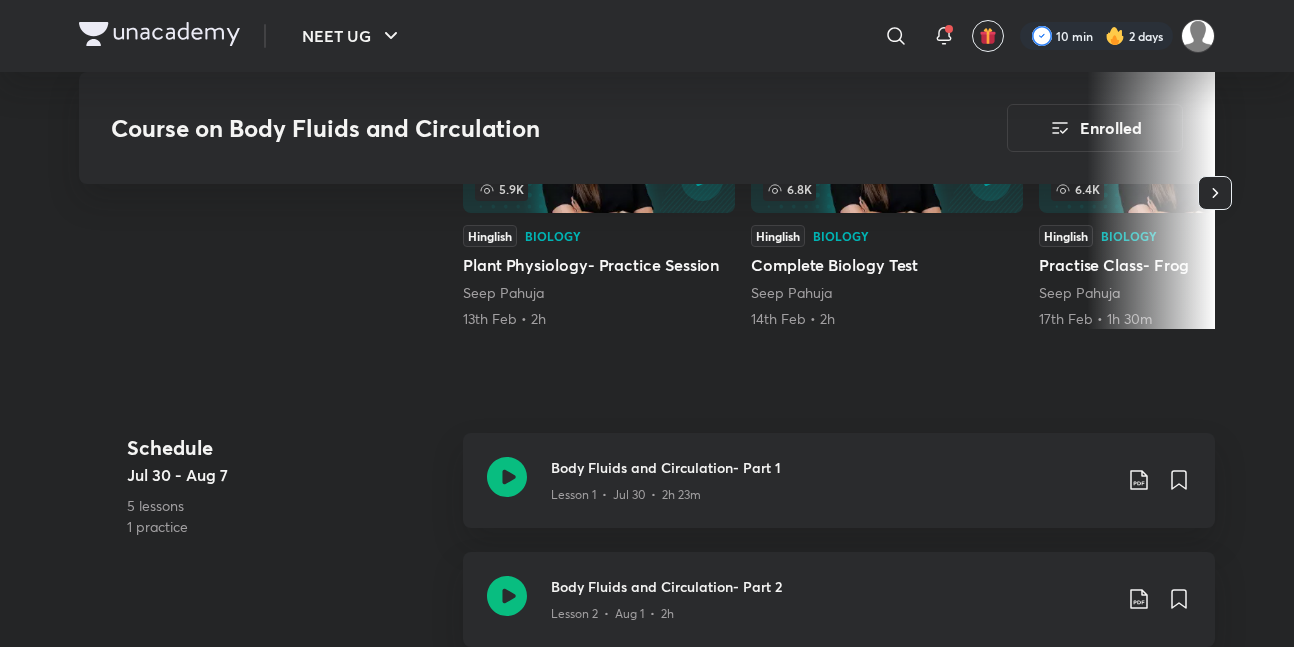 scroll, scrollTop: 591, scrollLeft: 0, axis: vertical 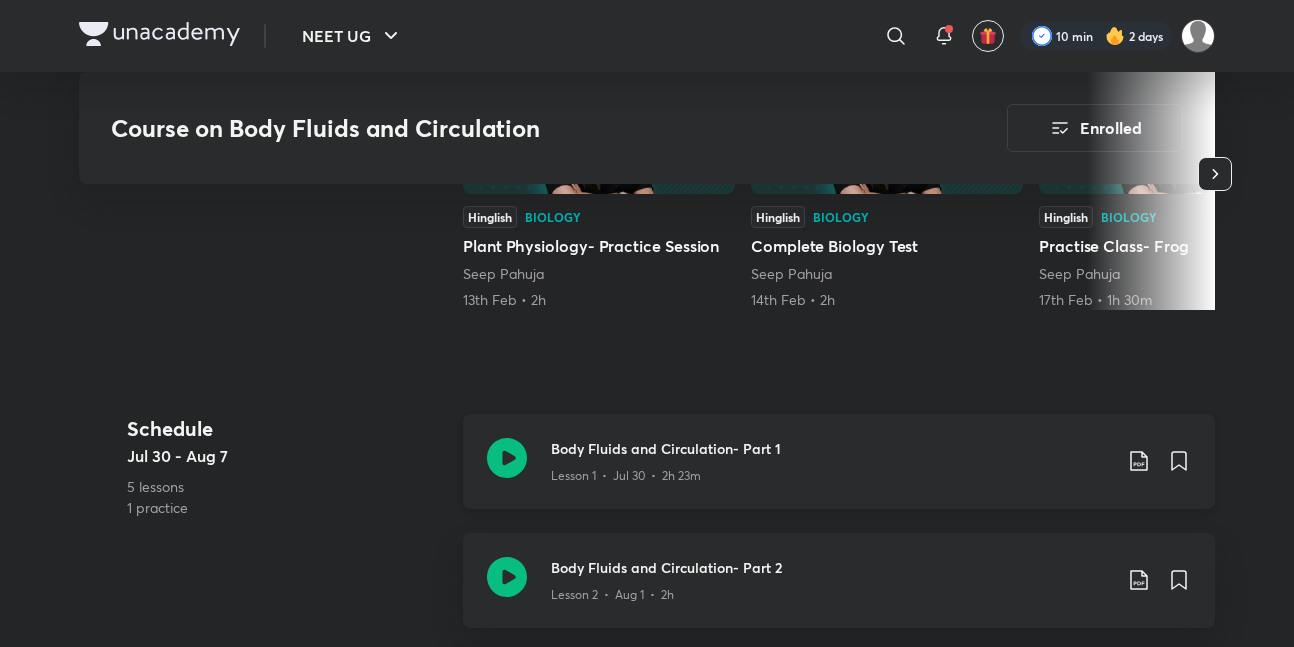 click 